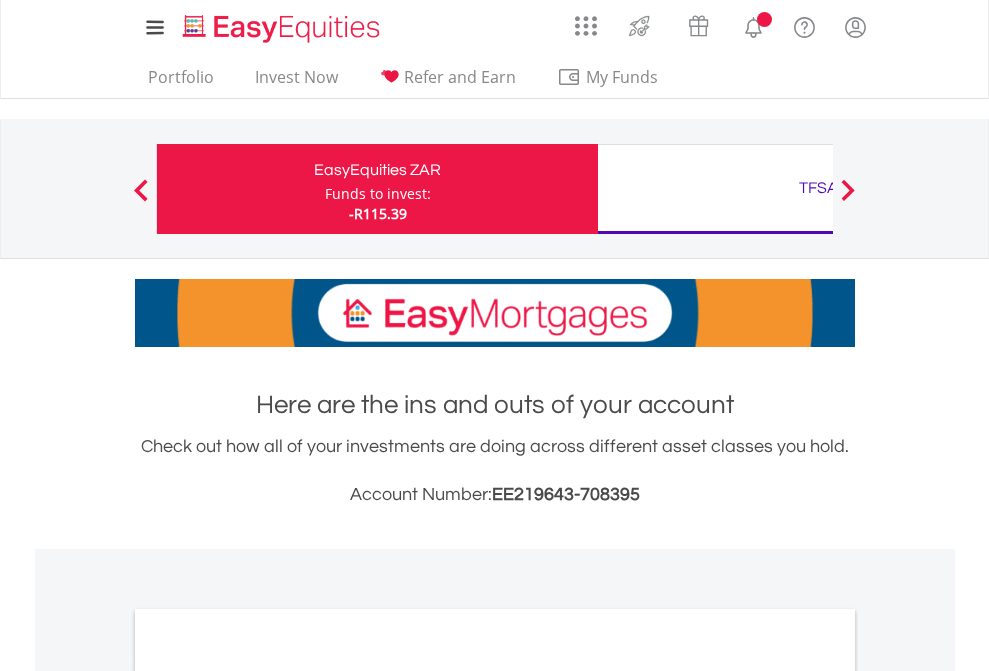 scroll, scrollTop: 0, scrollLeft: 0, axis: both 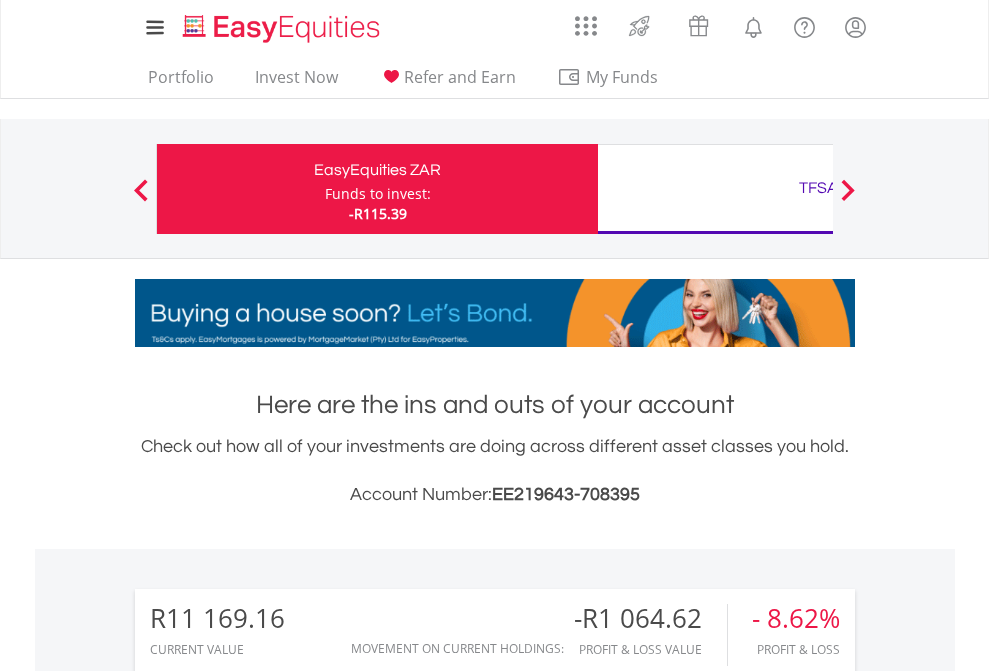 click on "Funds to invest:" at bounding box center [378, 194] 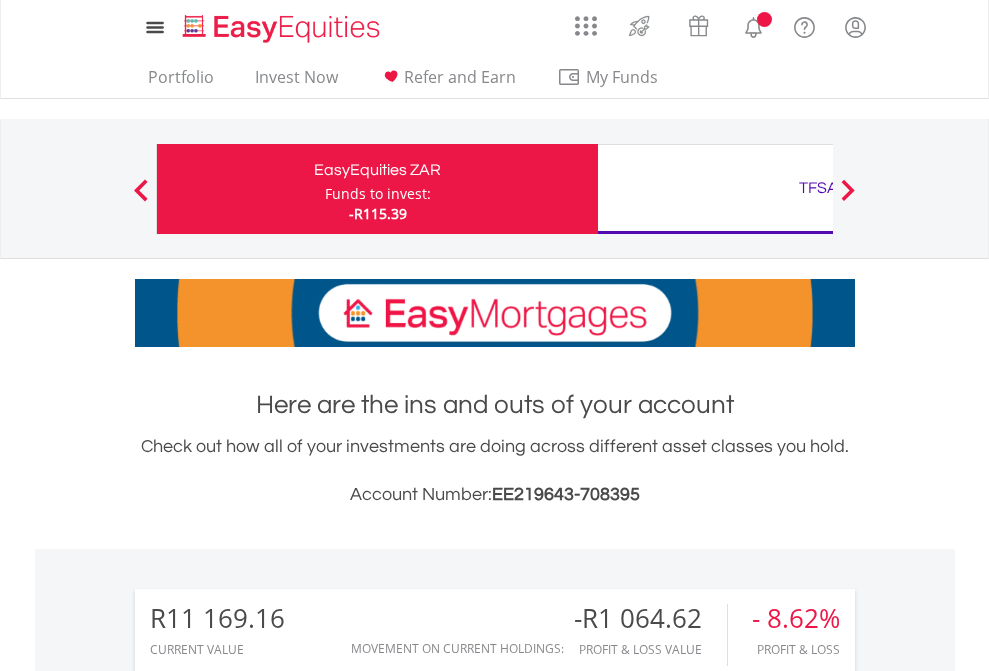 scroll, scrollTop: 0, scrollLeft: 0, axis: both 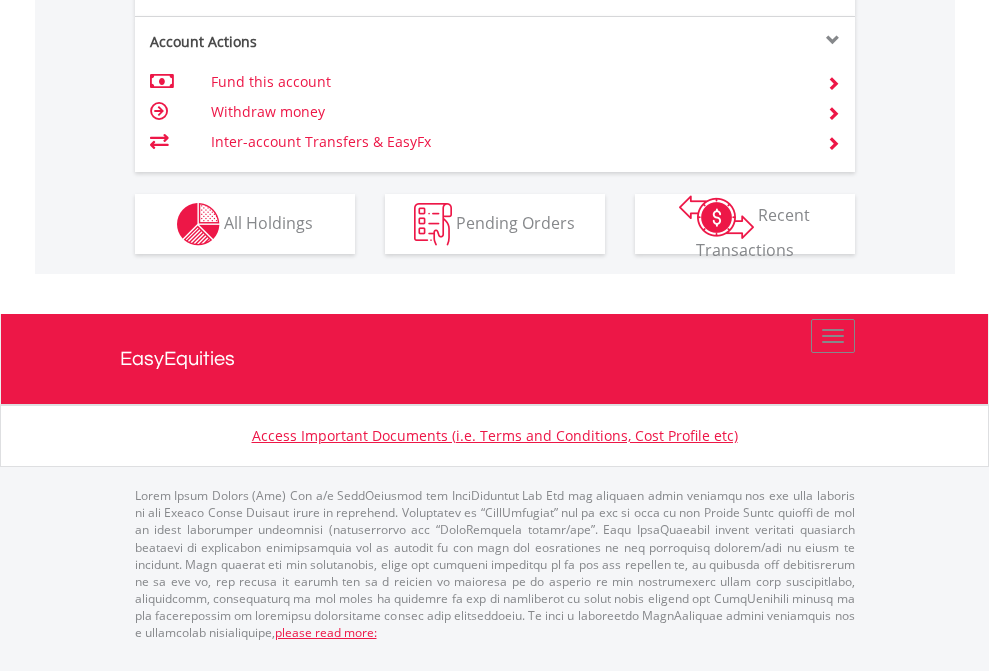 click on "Investment types" at bounding box center [706, -337] 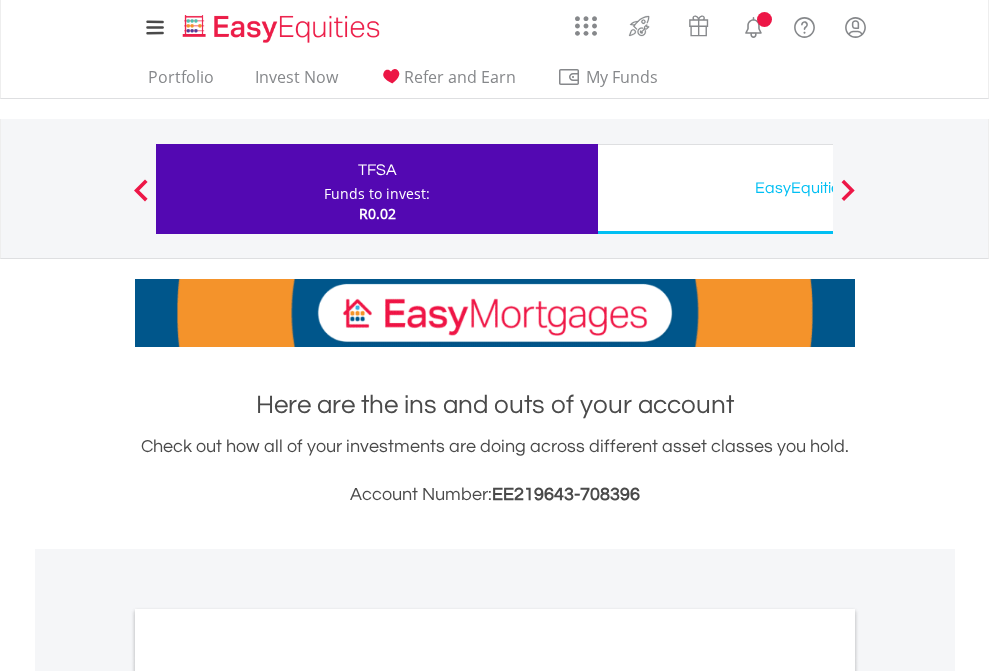 scroll, scrollTop: 0, scrollLeft: 0, axis: both 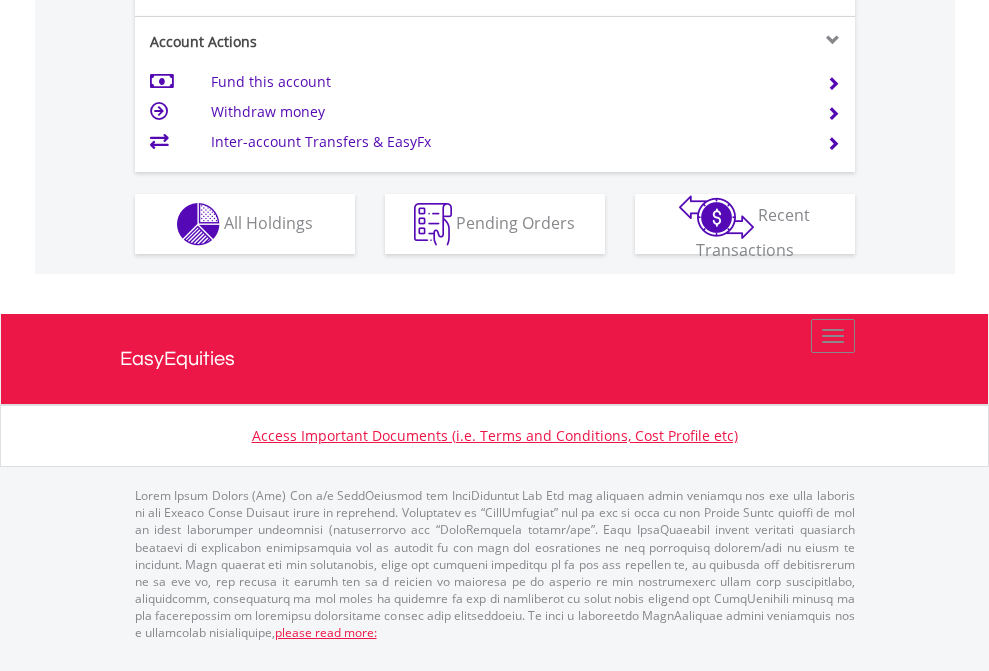click on "Investment types" at bounding box center (706, -337) 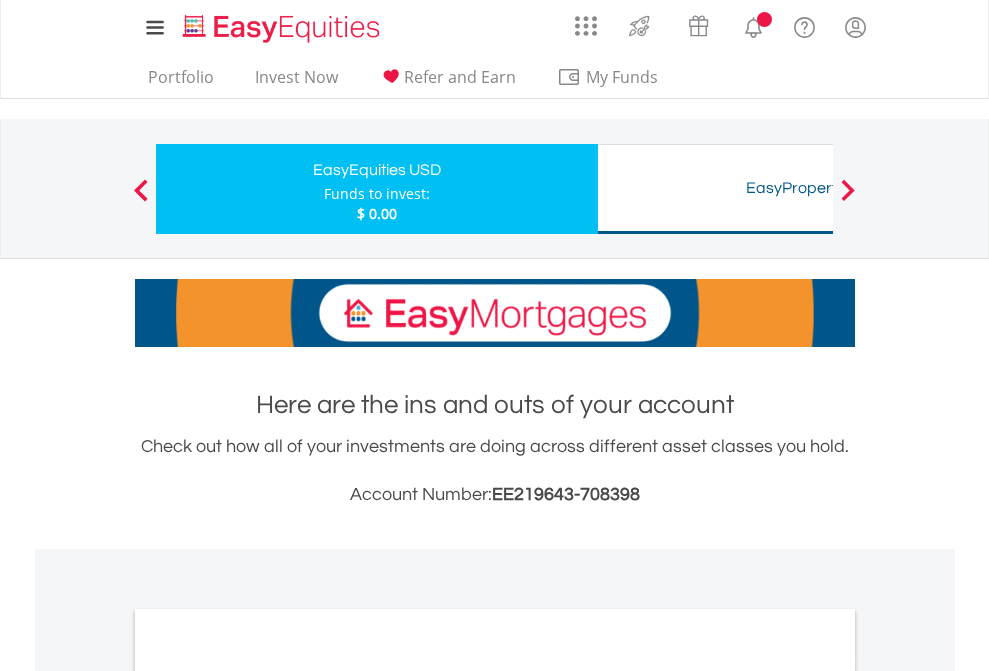 scroll, scrollTop: 0, scrollLeft: 0, axis: both 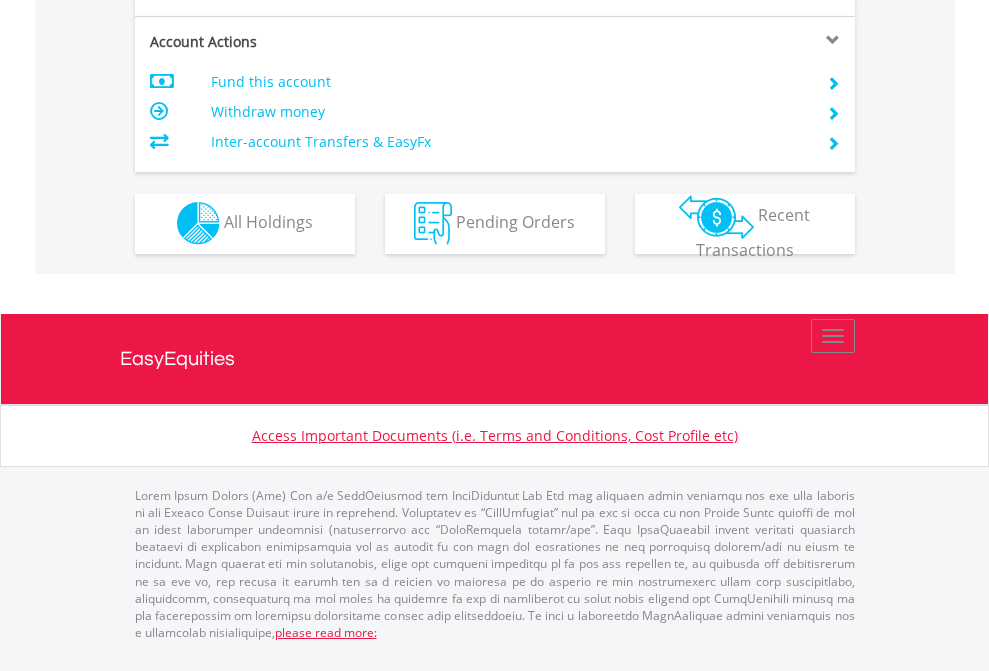 click on "Investment types" at bounding box center (706, -353) 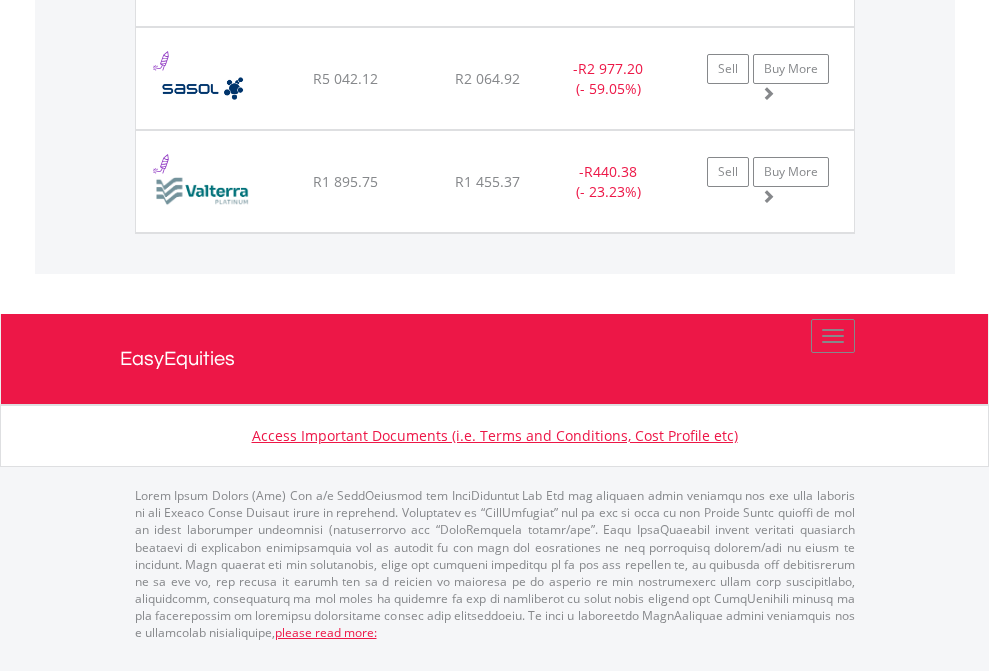 scroll, scrollTop: 2305, scrollLeft: 0, axis: vertical 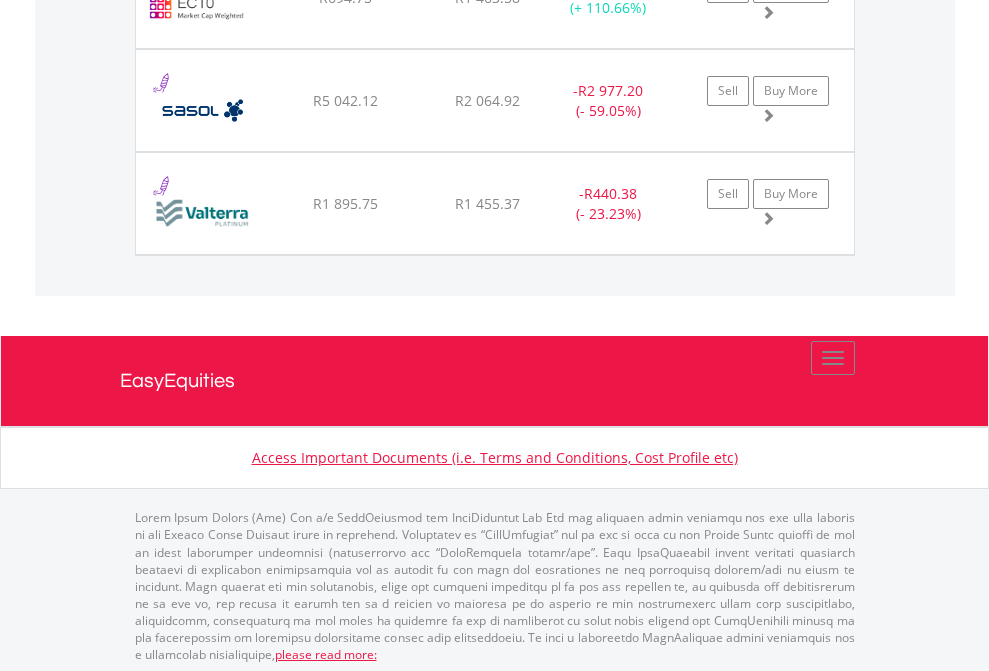 click on "TFSA" at bounding box center [818, -2117] 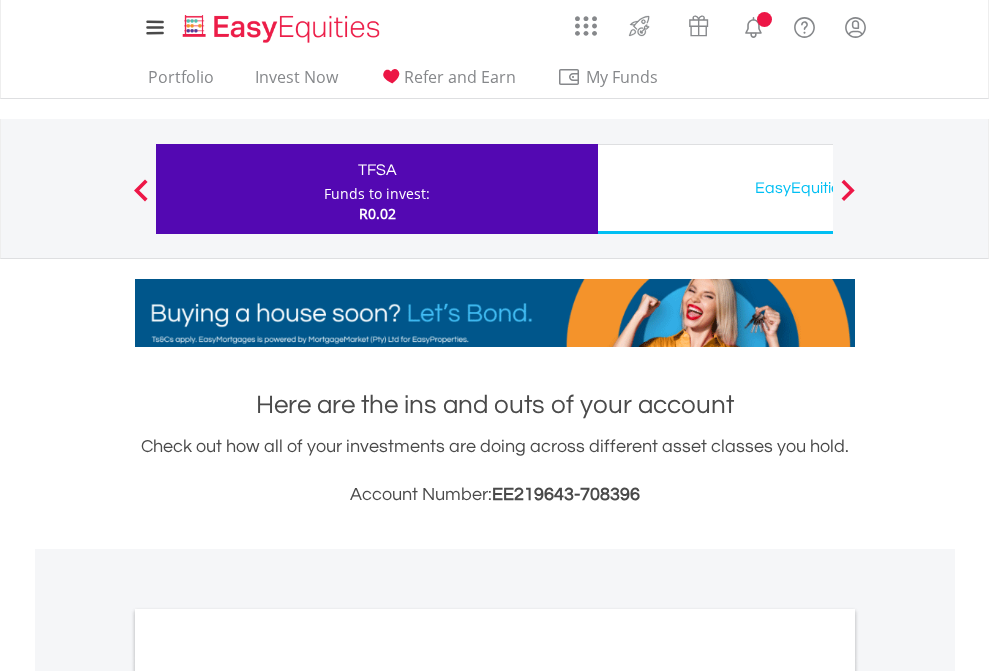 scroll, scrollTop: 1202, scrollLeft: 0, axis: vertical 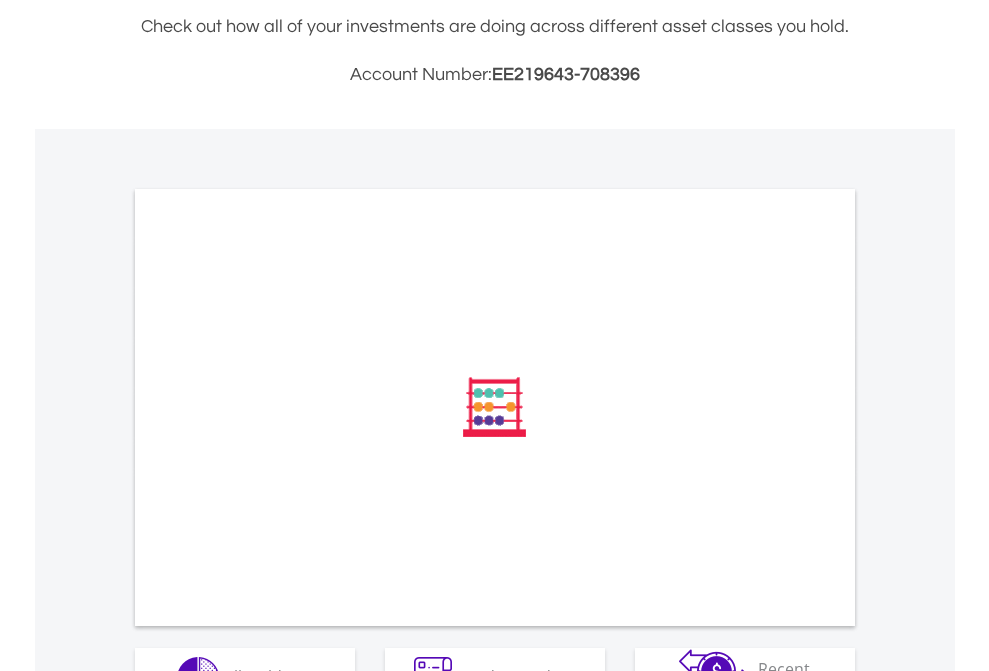 click on "All Holdings" at bounding box center (268, 676) 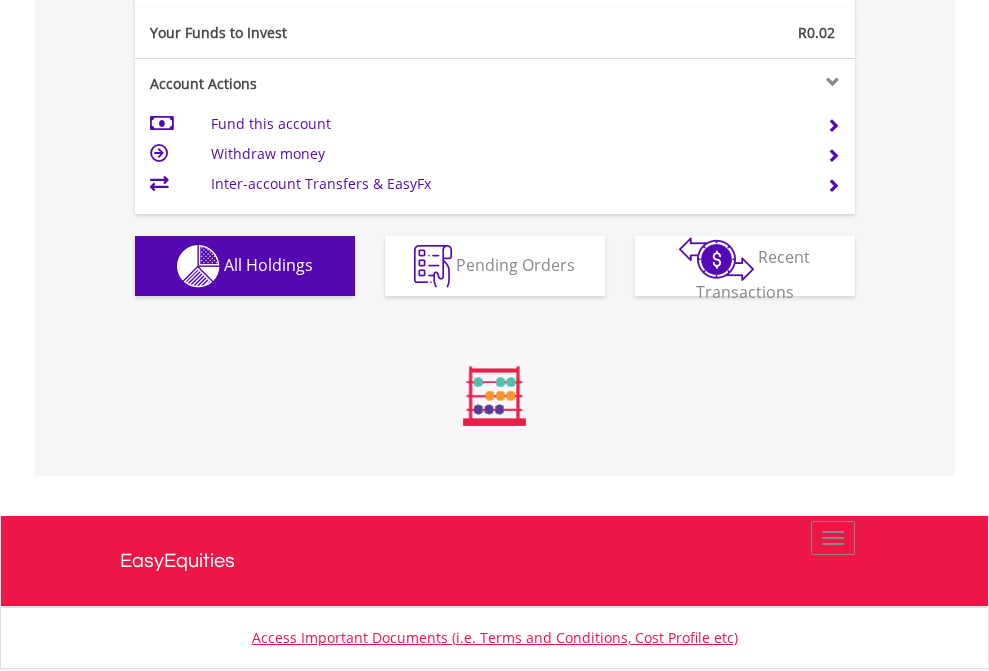 scroll, scrollTop: 999808, scrollLeft: 999687, axis: both 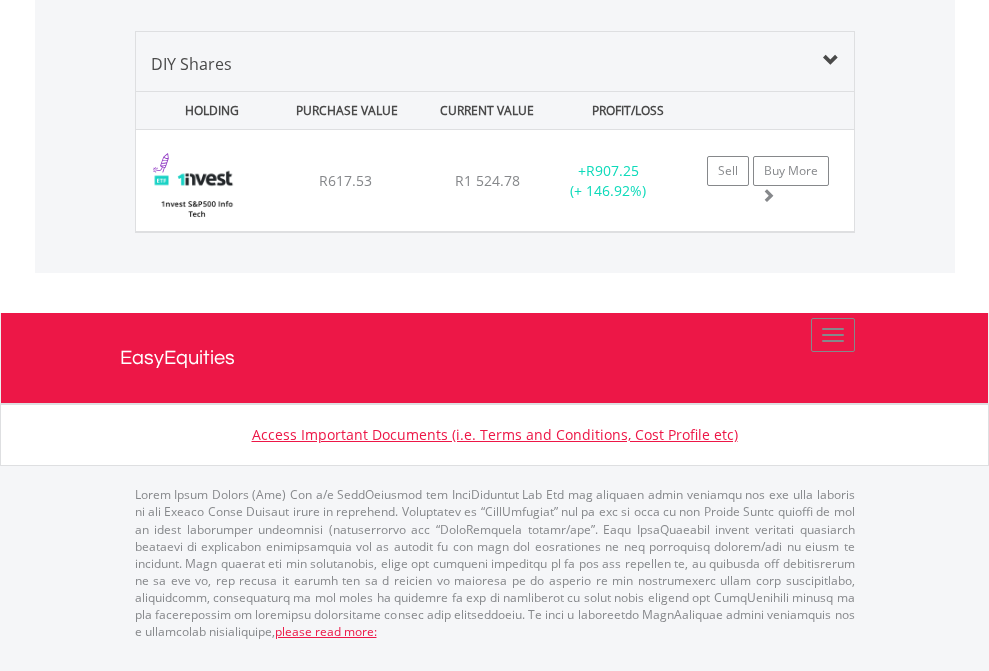 click on "EasyEquities USD" at bounding box center [818, -1339] 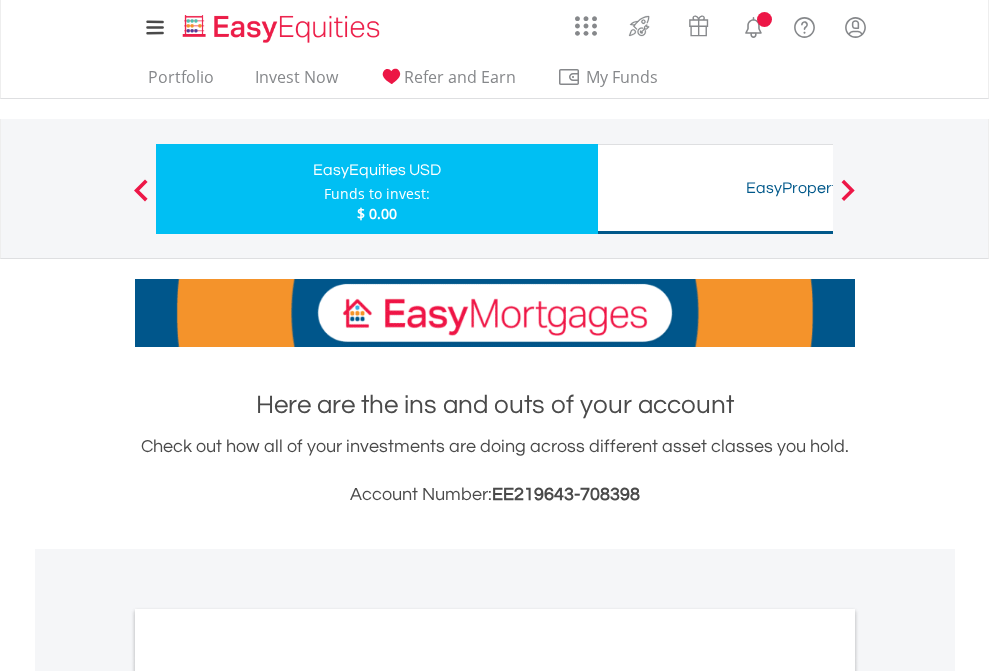 scroll, scrollTop: 0, scrollLeft: 0, axis: both 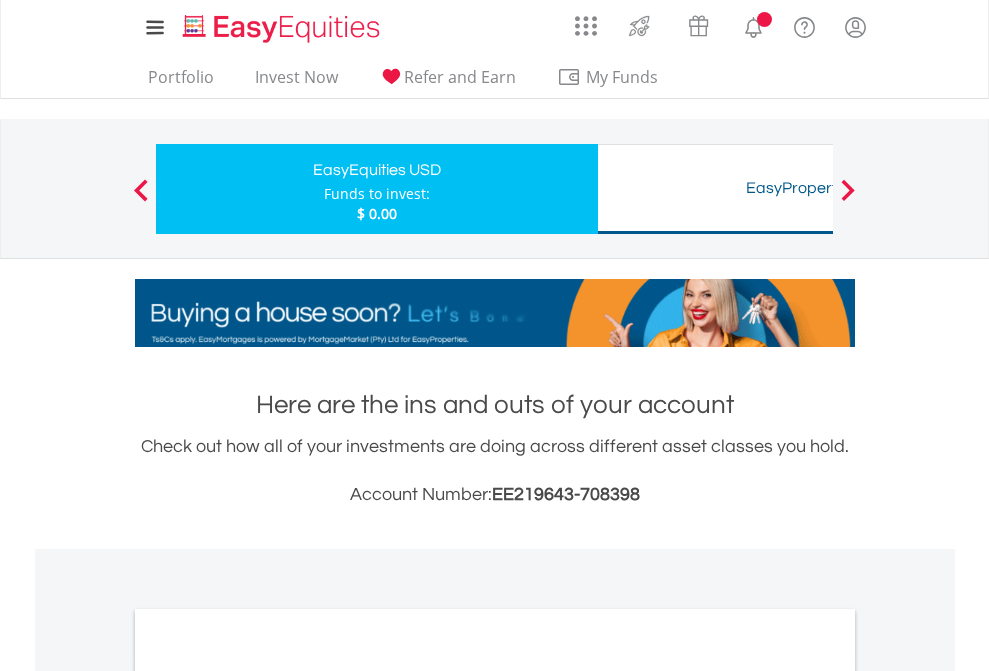 click on "All Holdings" at bounding box center [268, 1096] 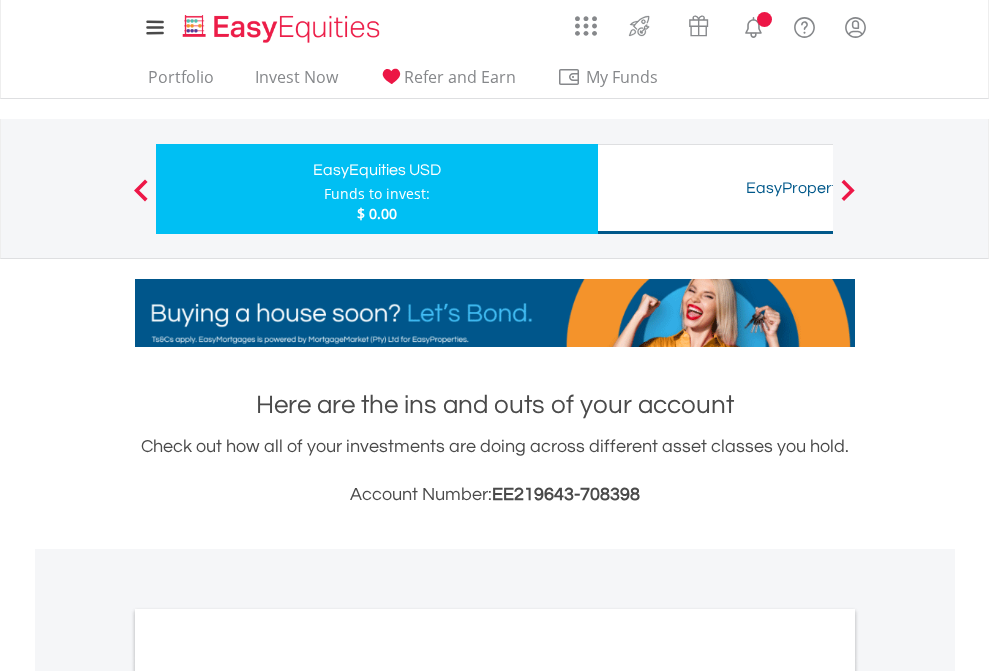 scroll, scrollTop: 1202, scrollLeft: 0, axis: vertical 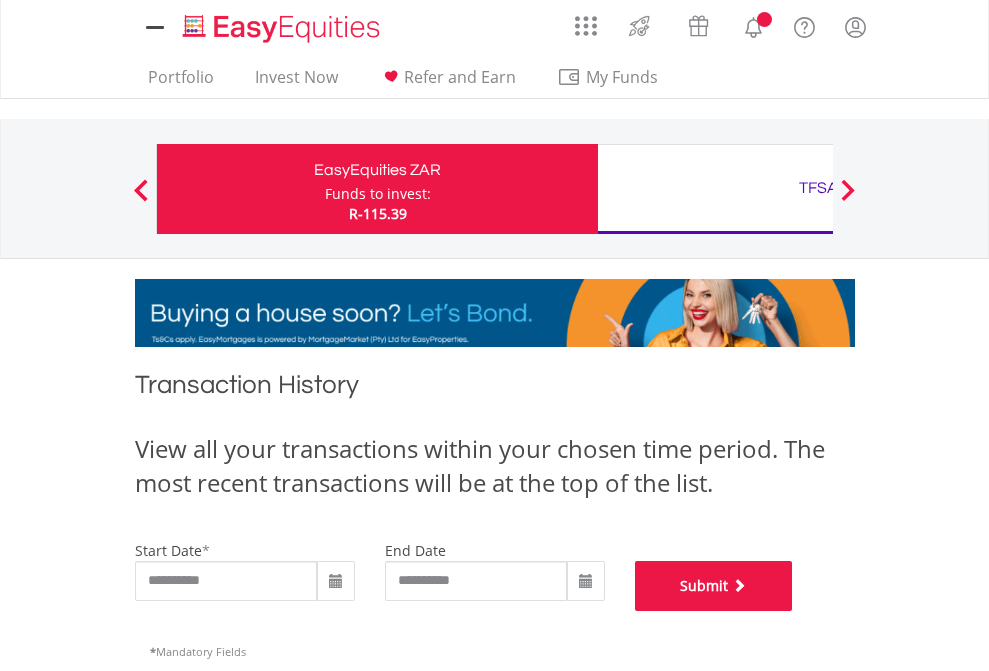 click on "Submit" at bounding box center [714, 586] 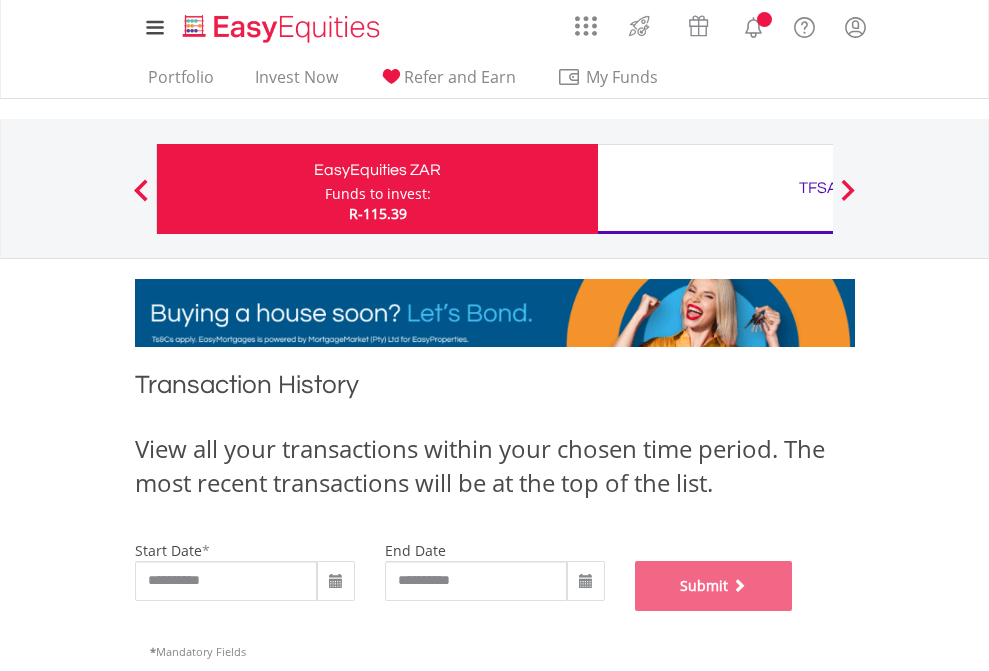 scroll, scrollTop: 811, scrollLeft: 0, axis: vertical 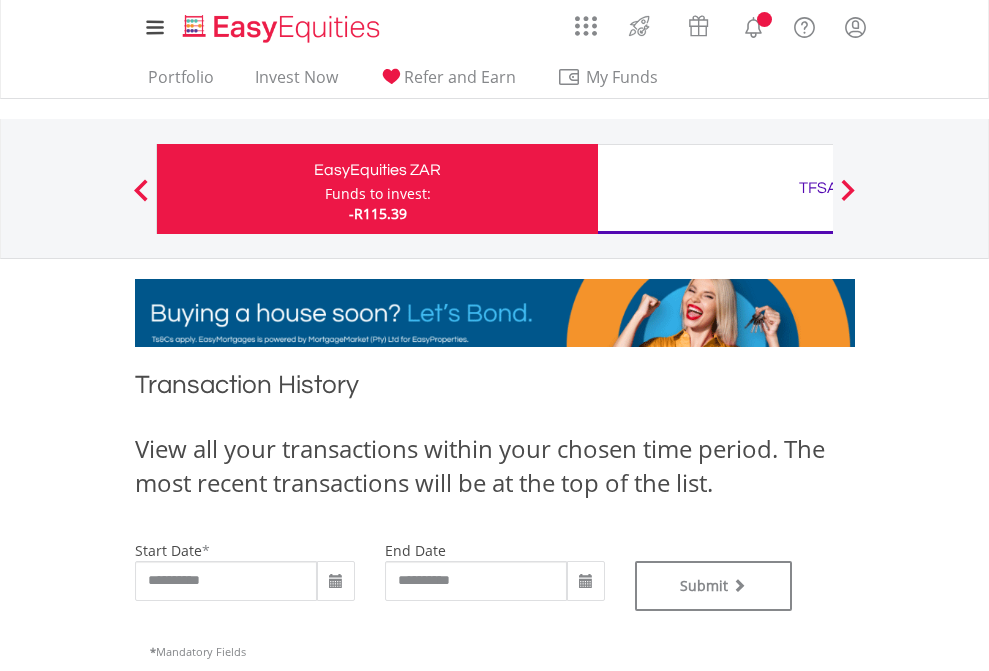 click on "TFSA" at bounding box center (818, 188) 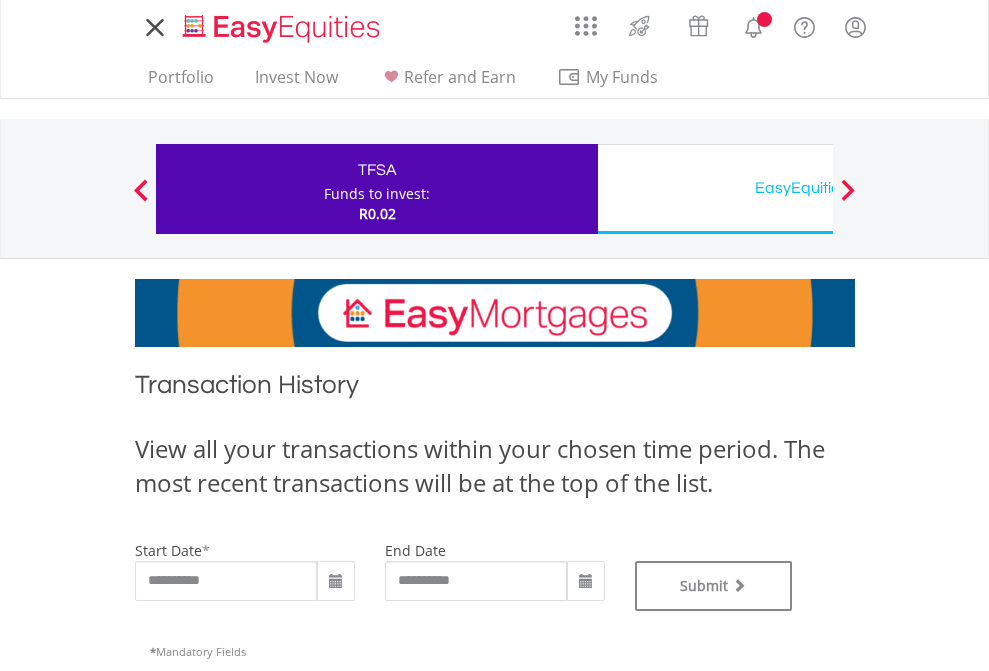 scroll, scrollTop: 0, scrollLeft: 0, axis: both 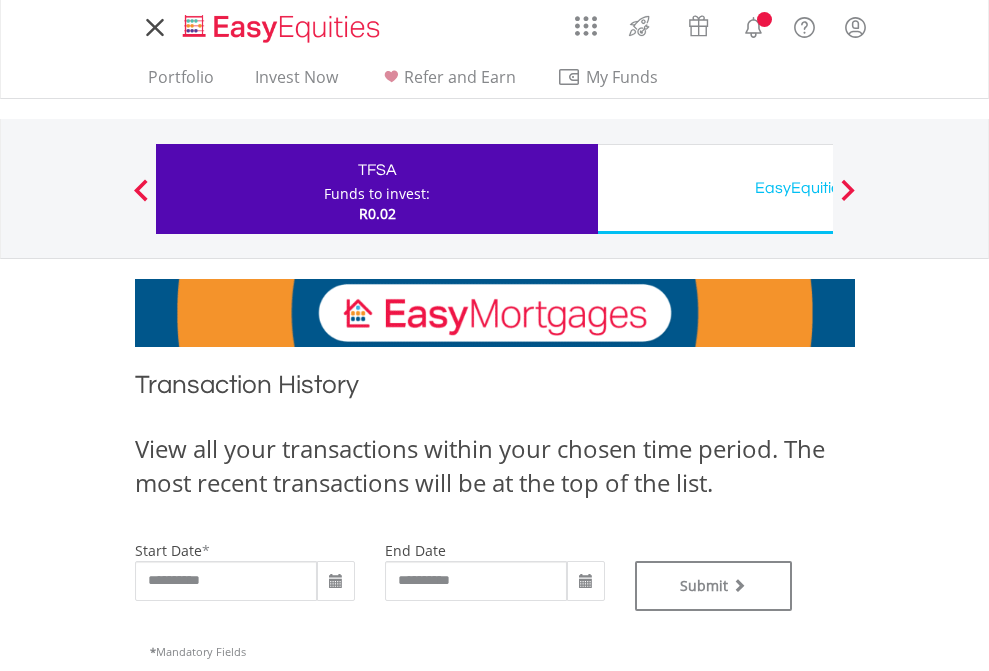 type on "**********" 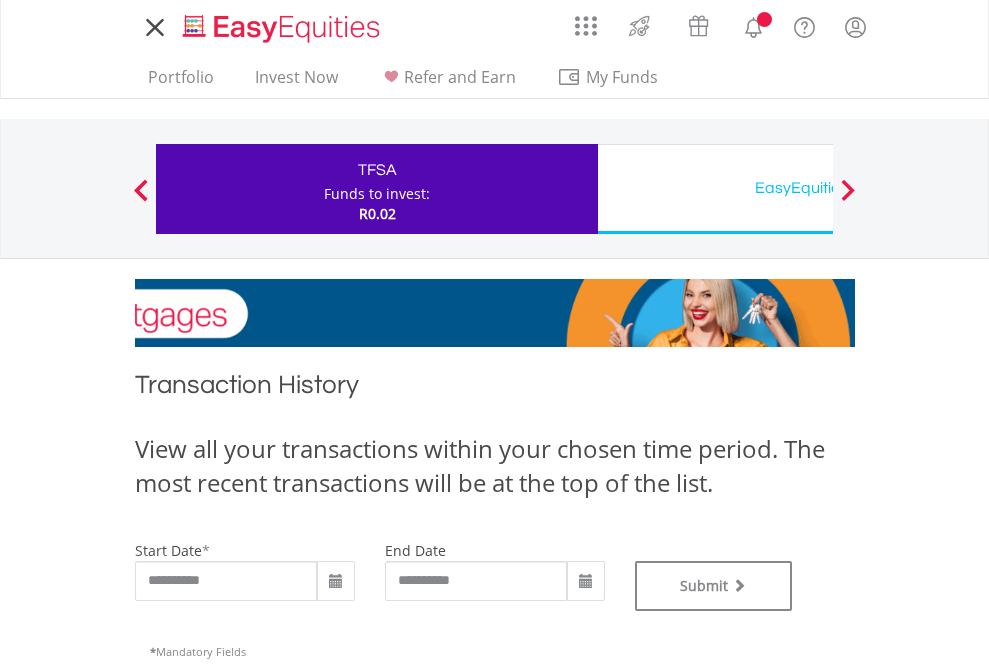 type on "**********" 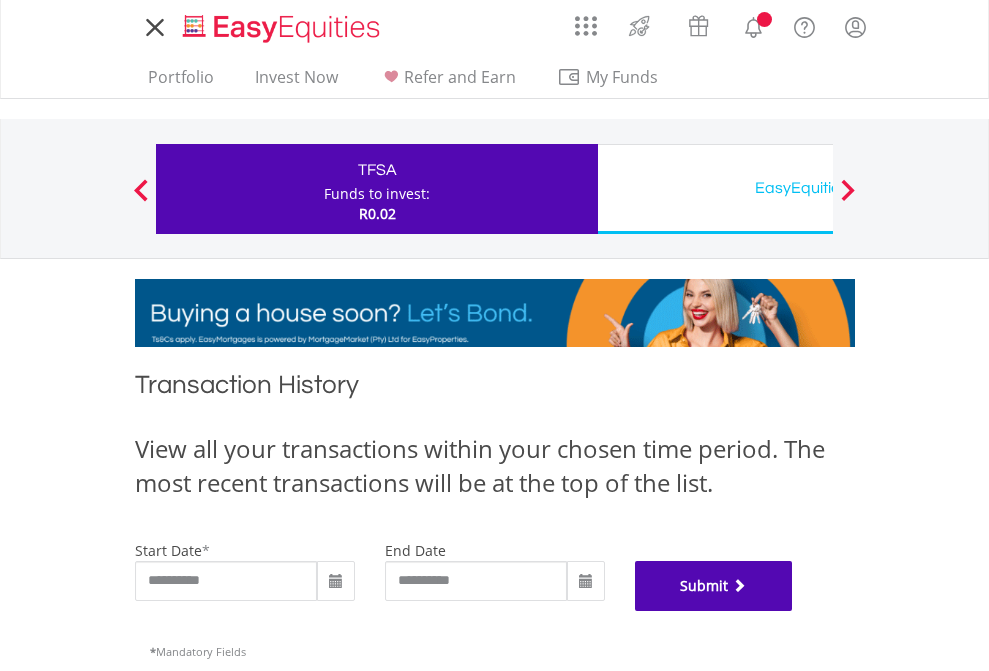 click on "Submit" at bounding box center (714, 586) 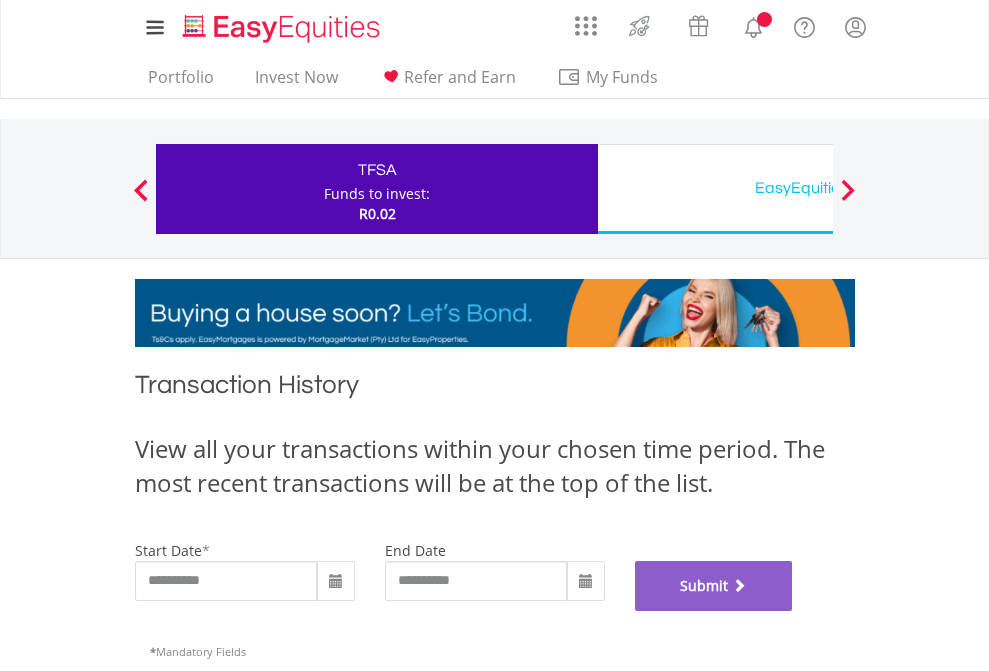 scroll, scrollTop: 811, scrollLeft: 0, axis: vertical 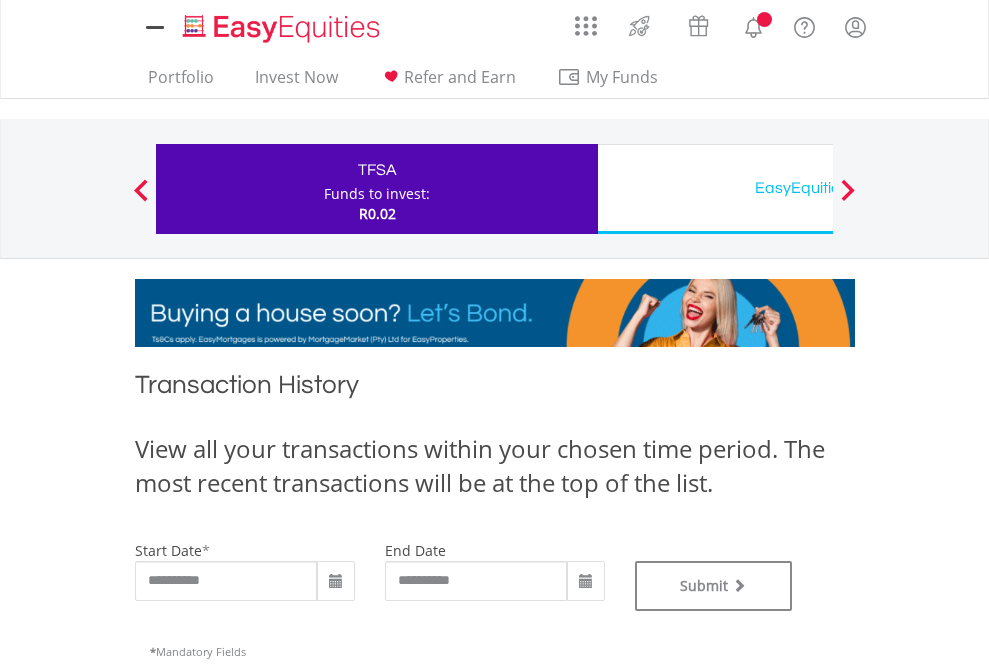 click on "EasyEquities USD" at bounding box center [818, 188] 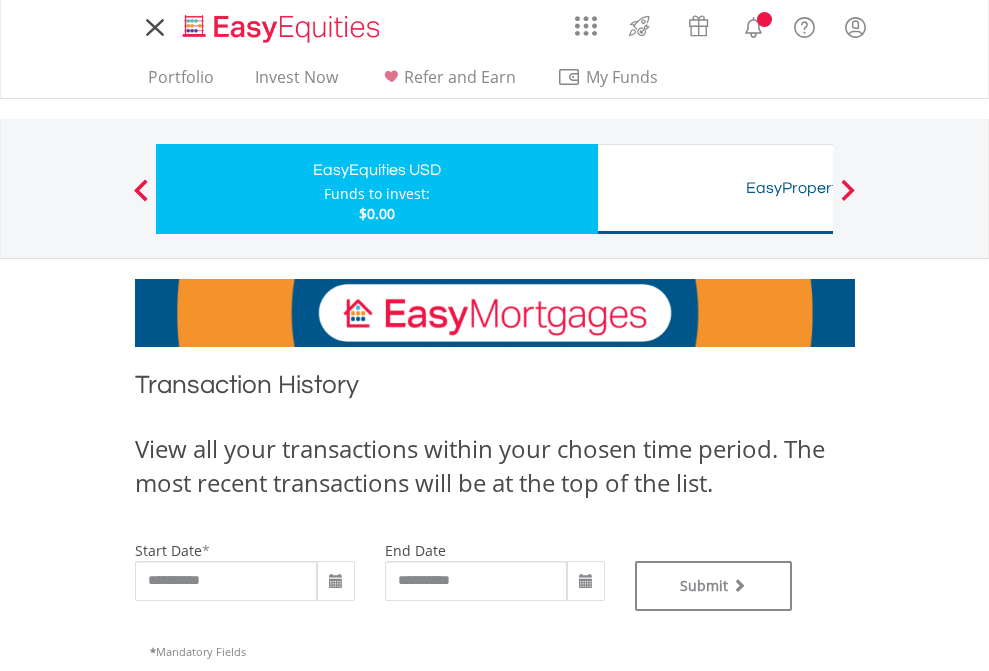 scroll, scrollTop: 0, scrollLeft: 0, axis: both 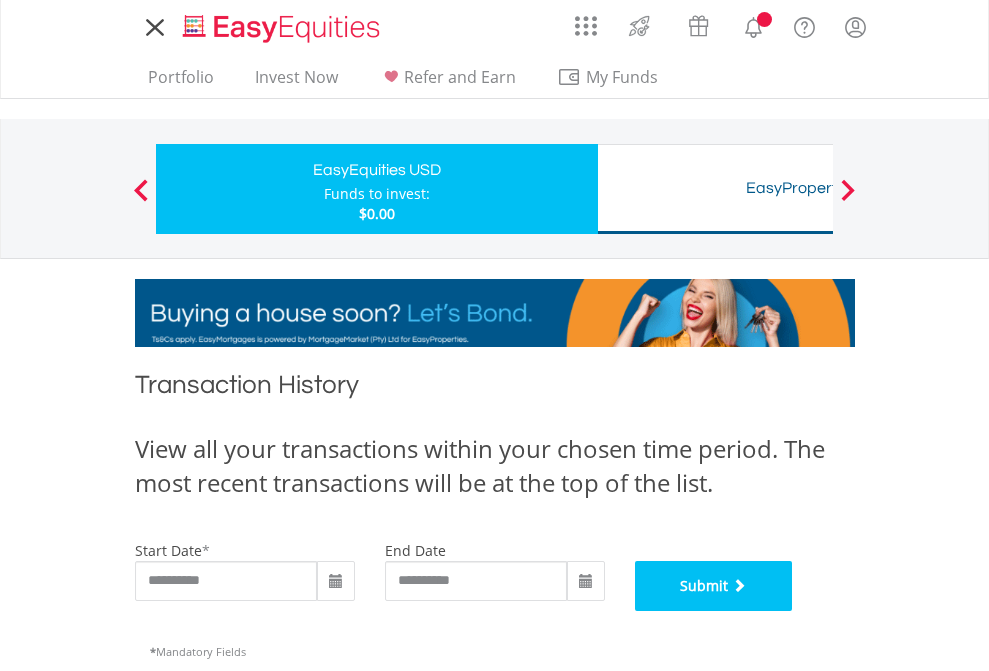 click on "Submit" at bounding box center (714, 586) 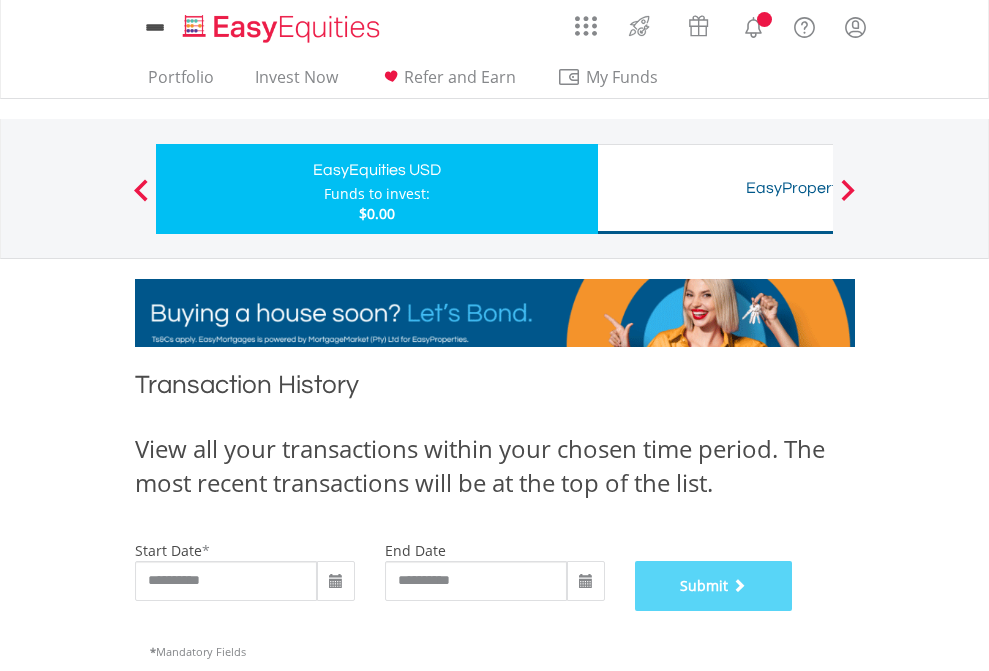 scroll, scrollTop: 811, scrollLeft: 0, axis: vertical 